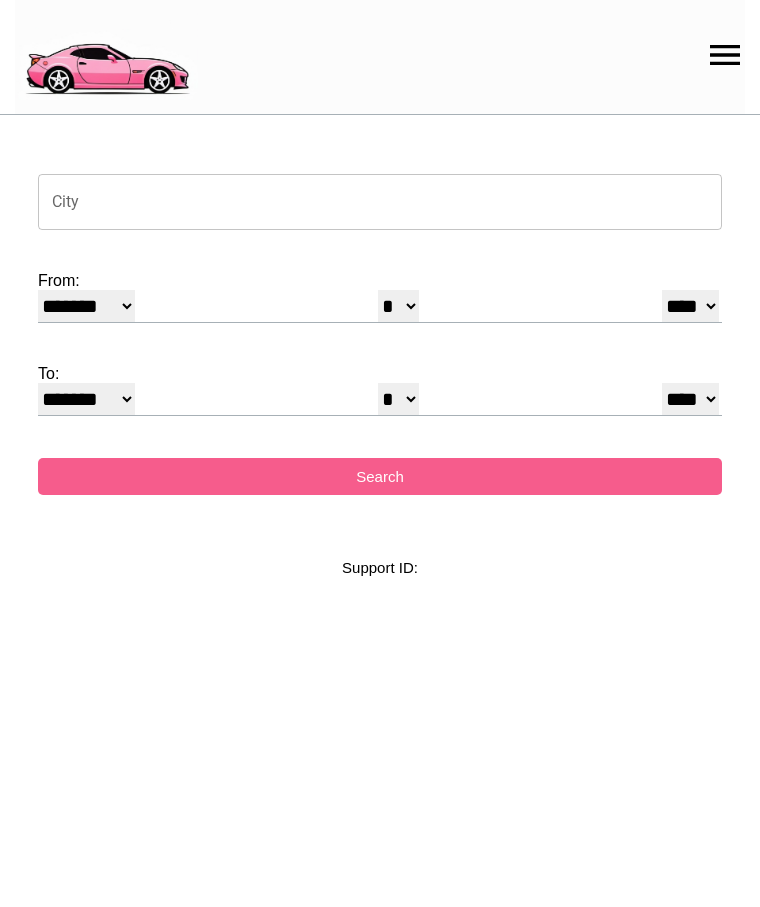 select on "*" 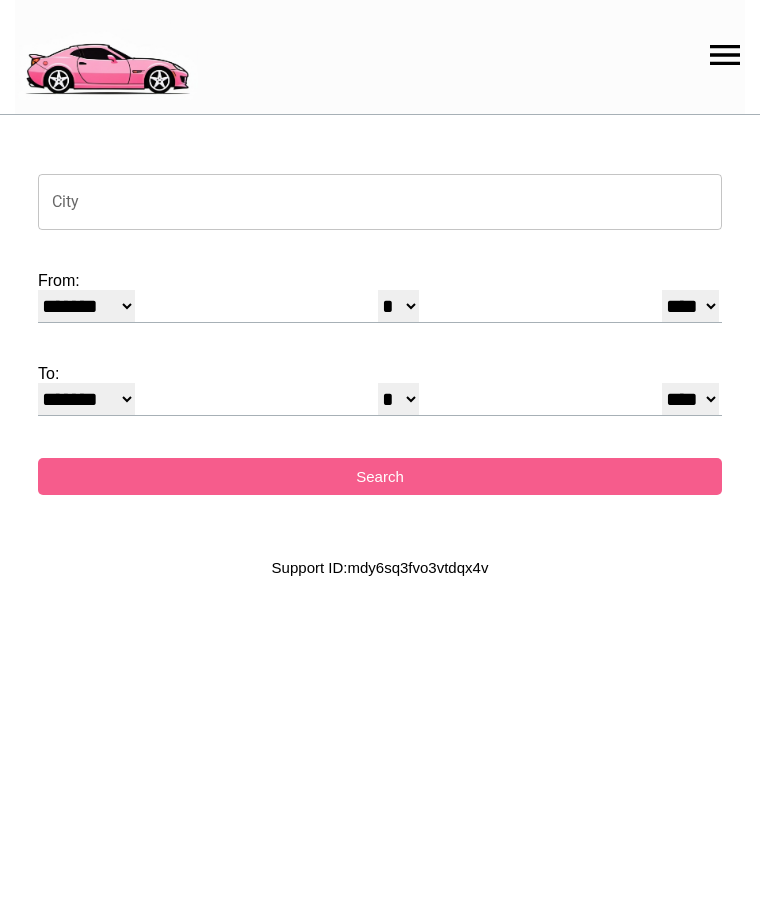 scroll, scrollTop: 0, scrollLeft: 0, axis: both 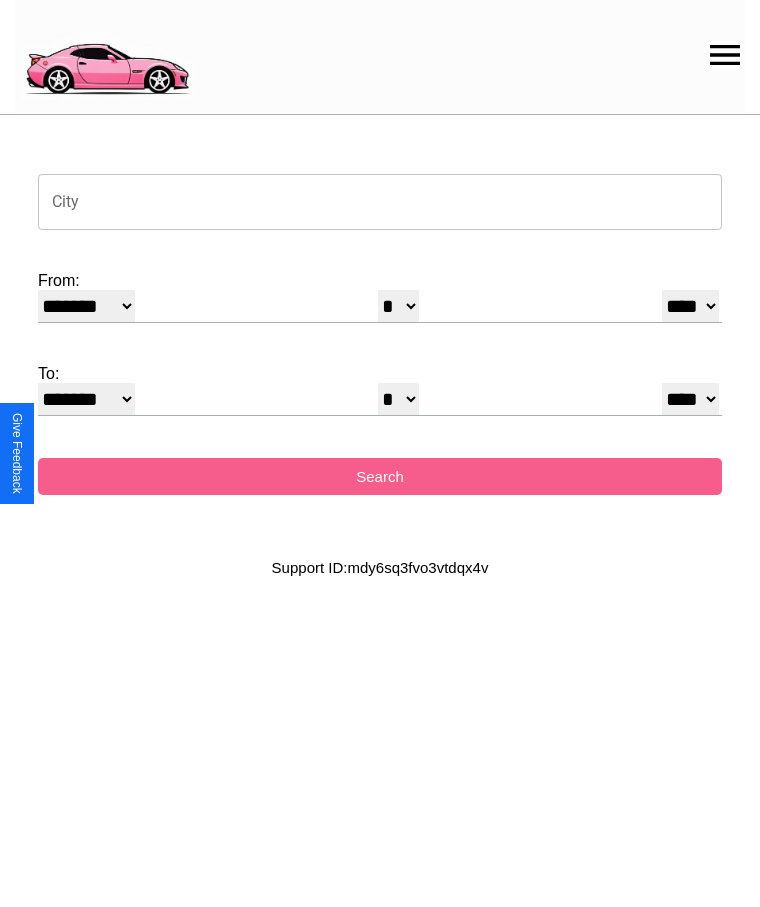 click on "City" at bounding box center [380, 202] 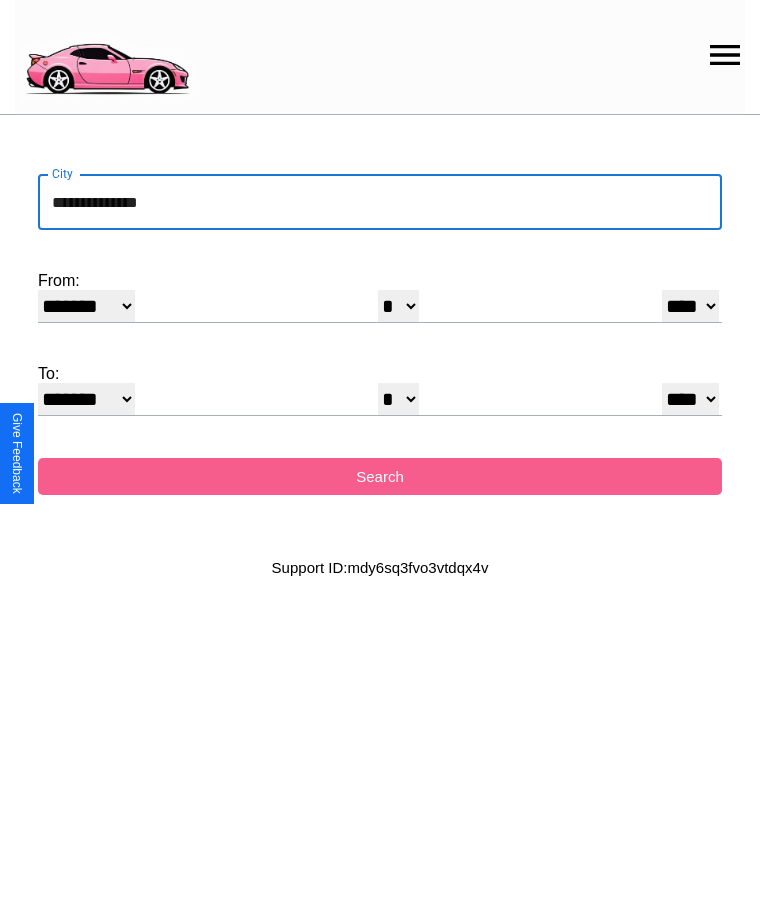 type on "**********" 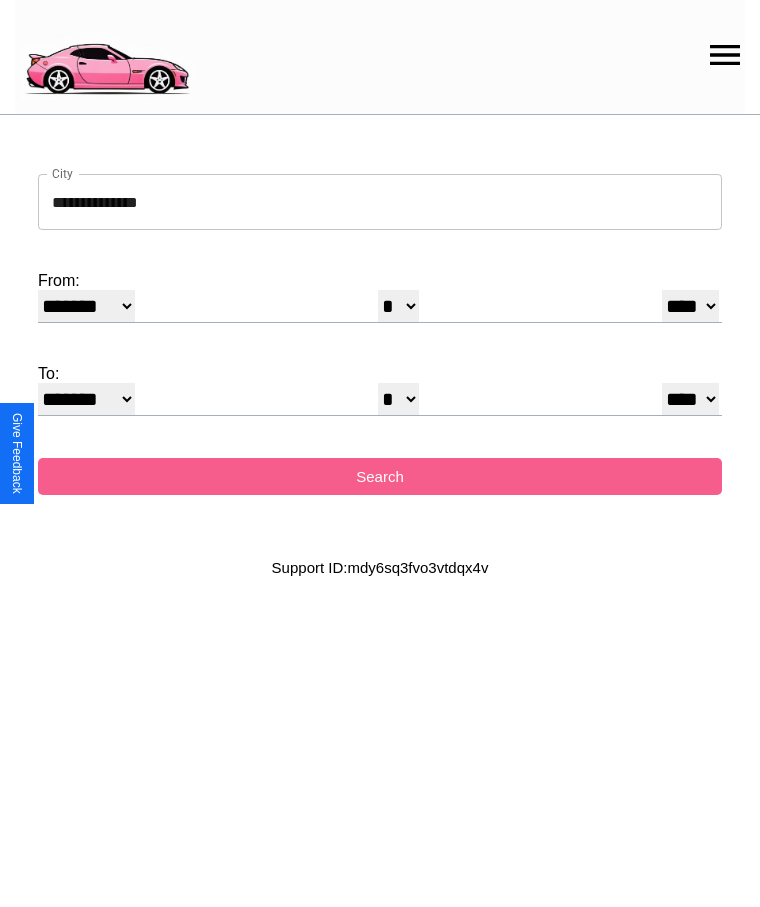 select on "*" 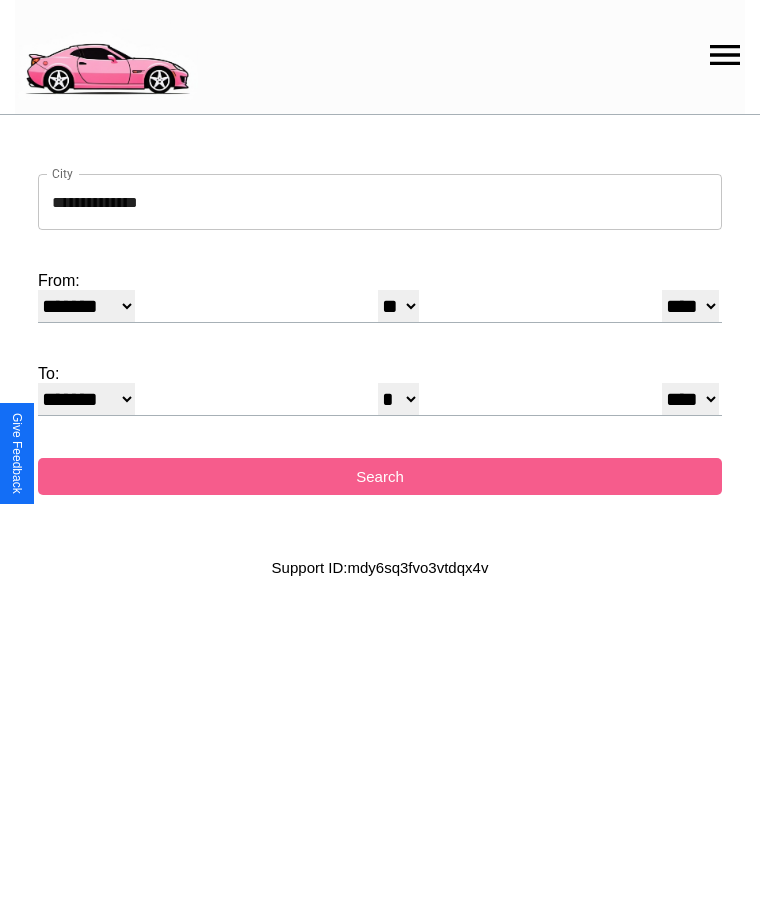 click on "**** **** **** **** **** **** **** **** **** ****" at bounding box center (690, 306) 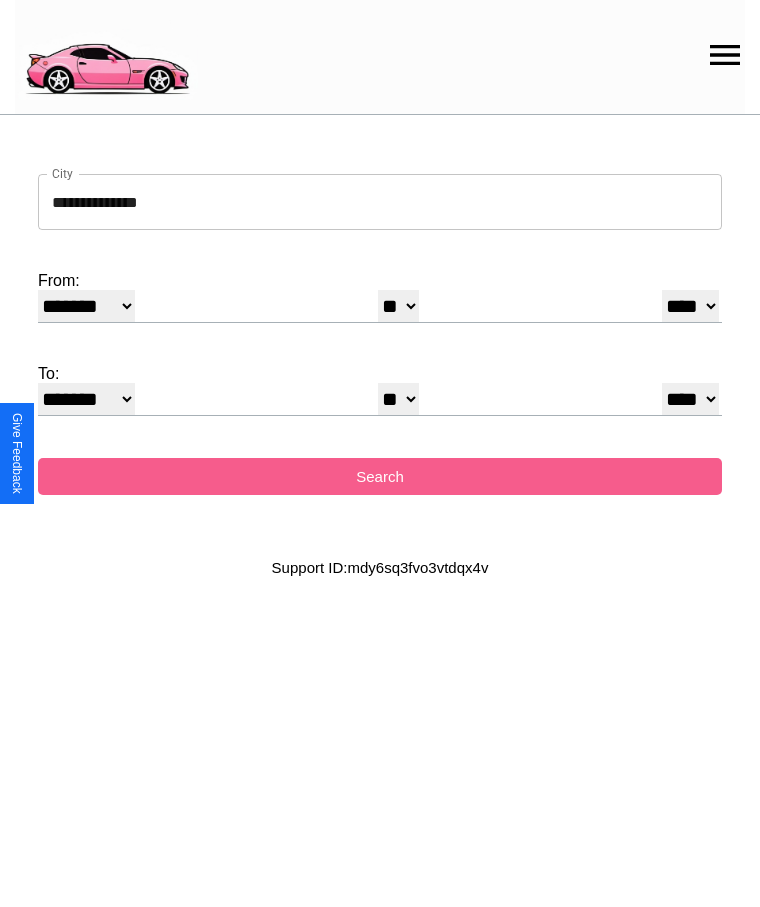 click on "* * * * * * * * * ** ** ** ** ** ** ** ** ** ** ** ** ** ** ** ** ** ** **" at bounding box center (398, 399) 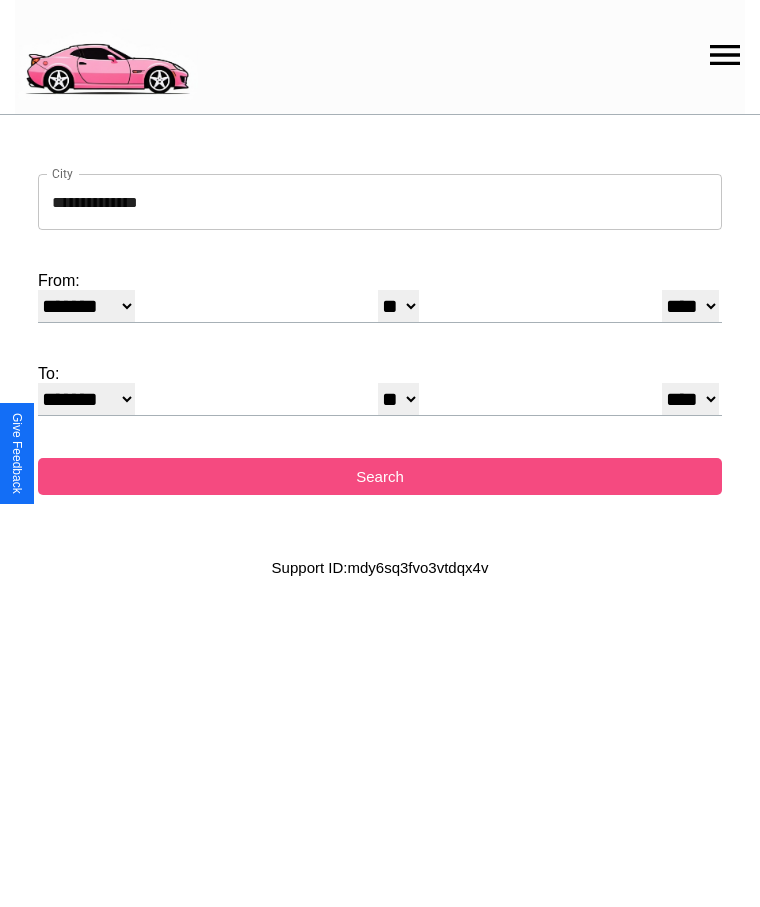 click on "Search" at bounding box center (380, 476) 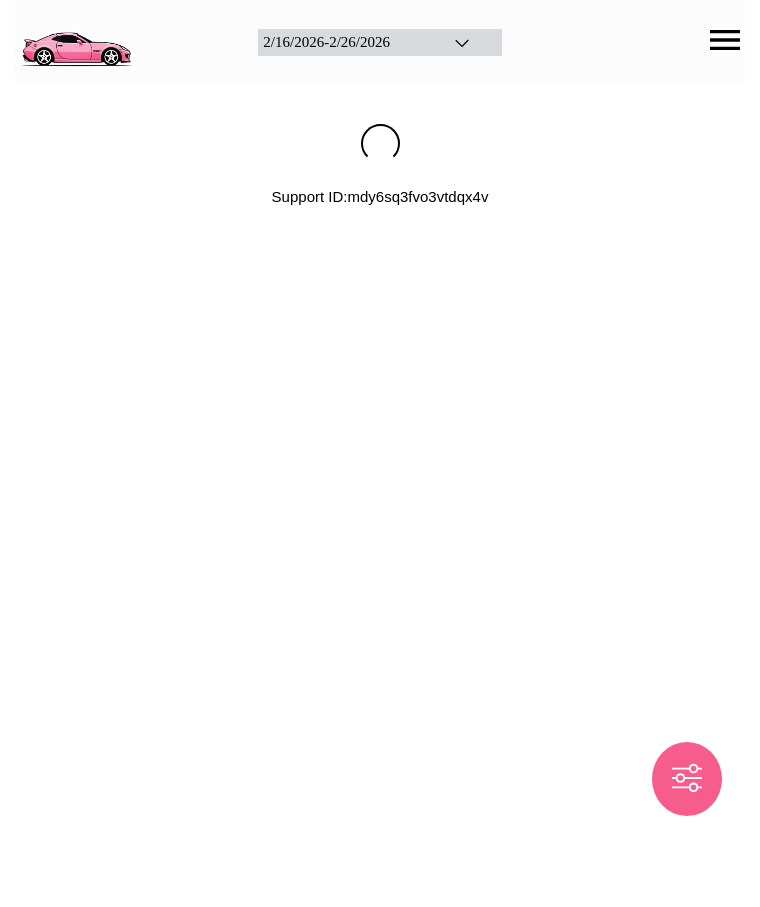 scroll, scrollTop: 0, scrollLeft: 0, axis: both 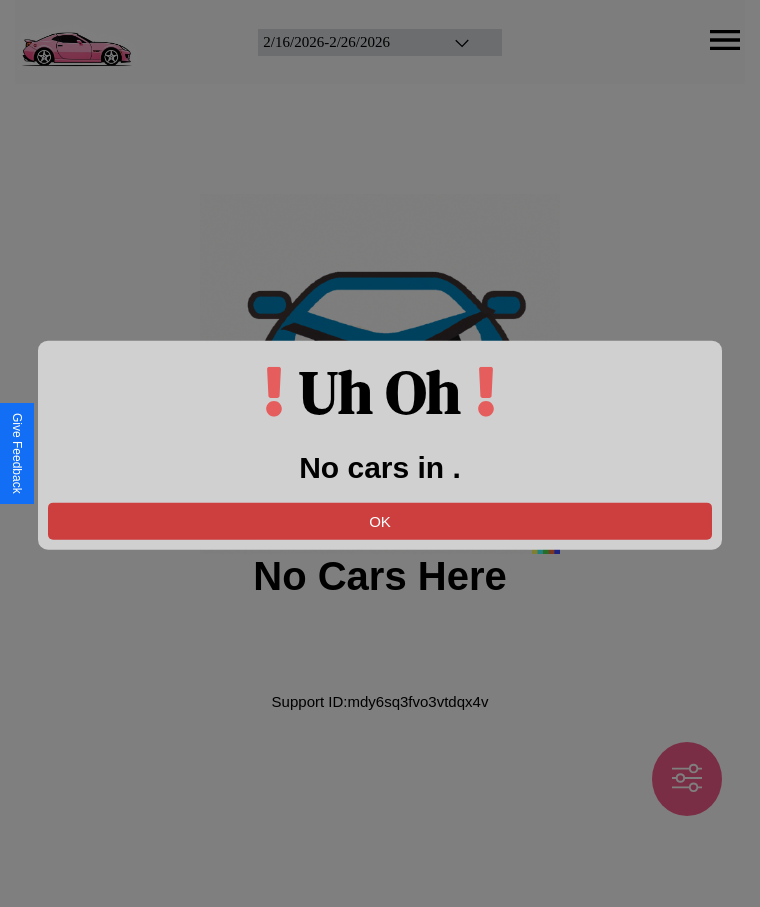 click on "OK" at bounding box center (380, 520) 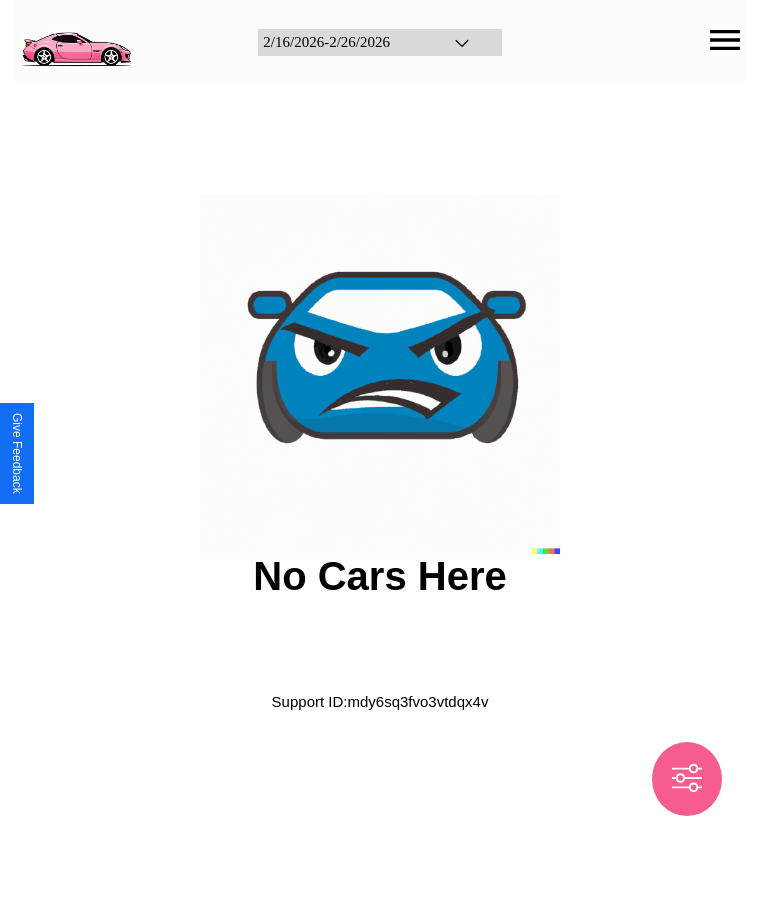 click at bounding box center (76, 40) 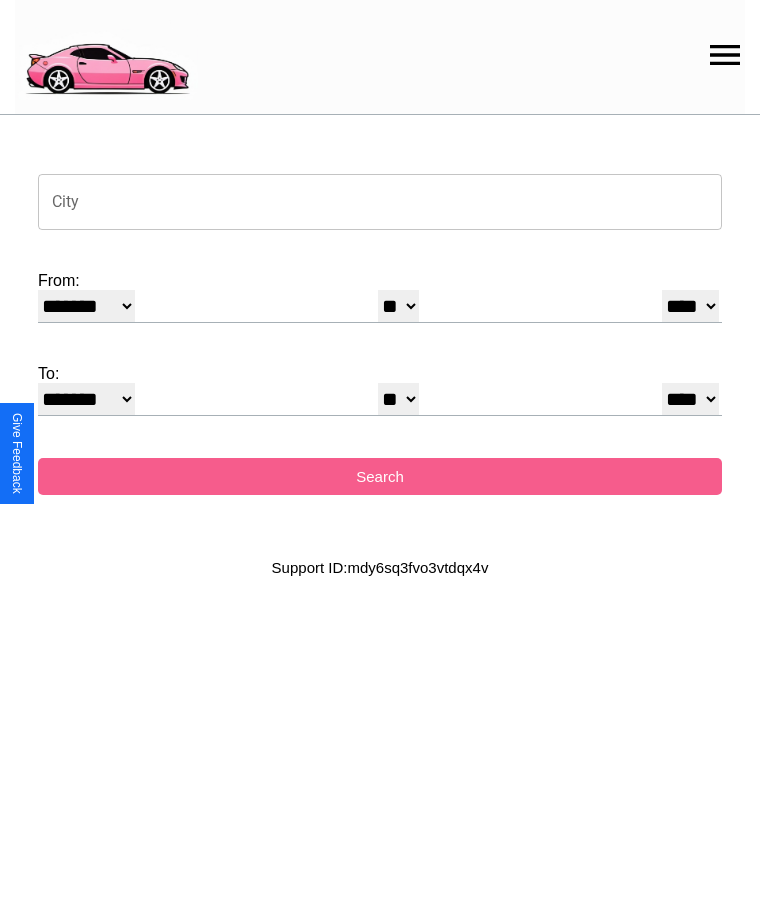click on "City" at bounding box center (380, 202) 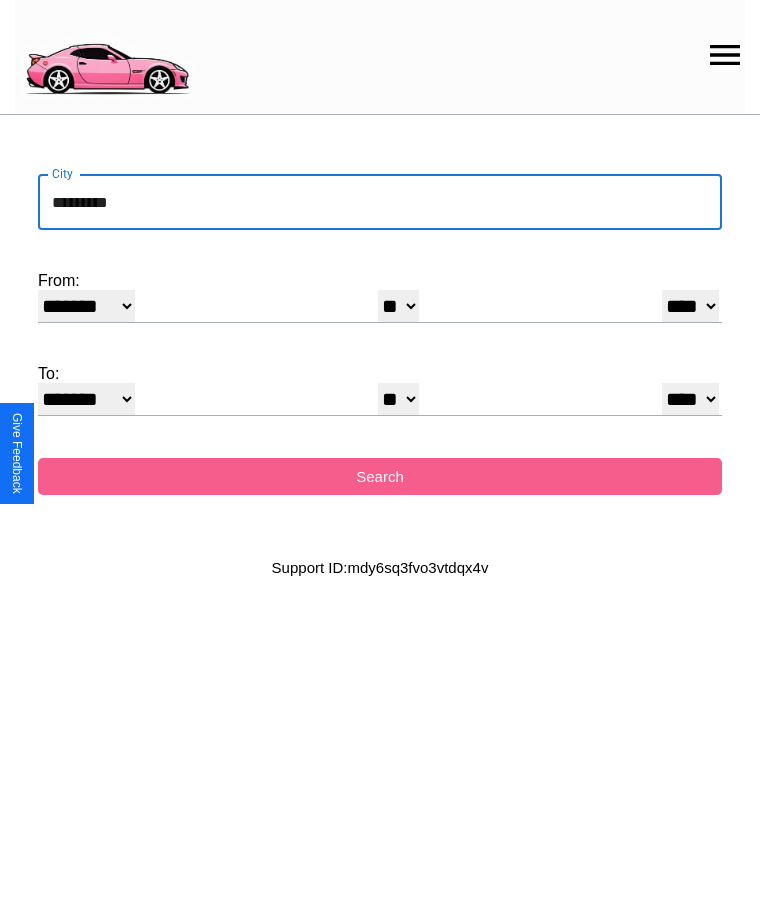 type on "*********" 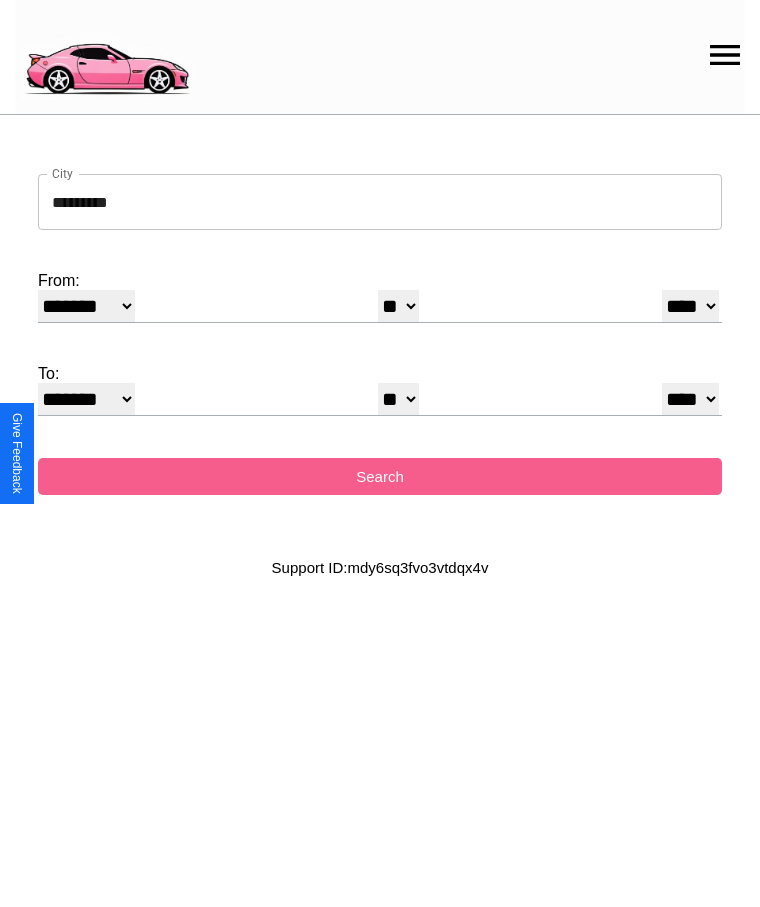 click on "******* ******** ***** ***** *** **** **** ****** ********* ******* ******** ********" at bounding box center [86, 306] 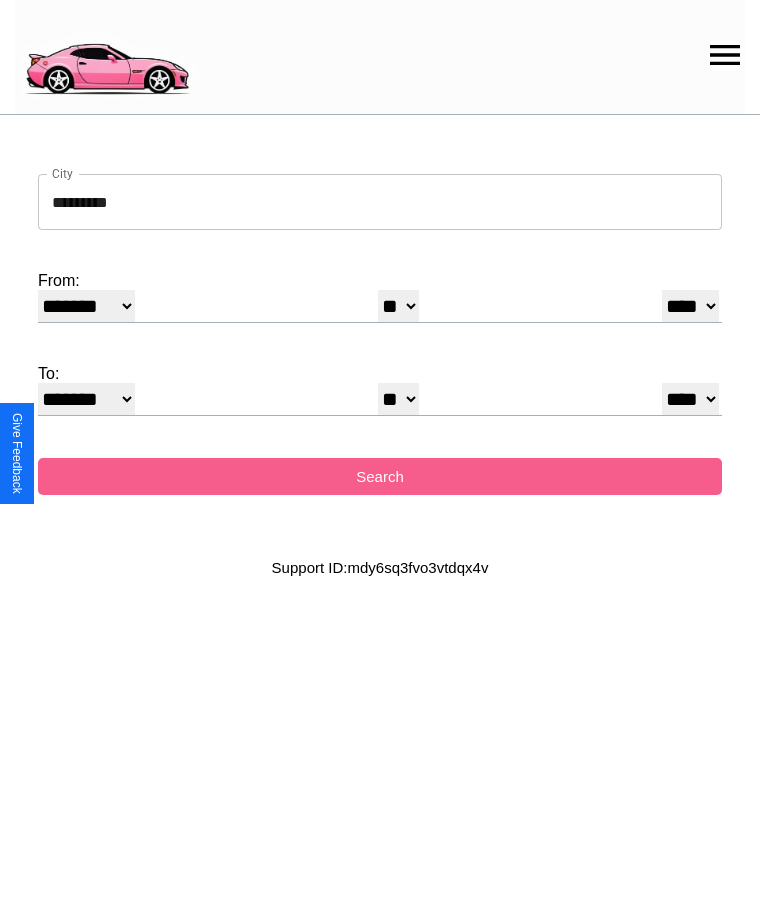 select on "*" 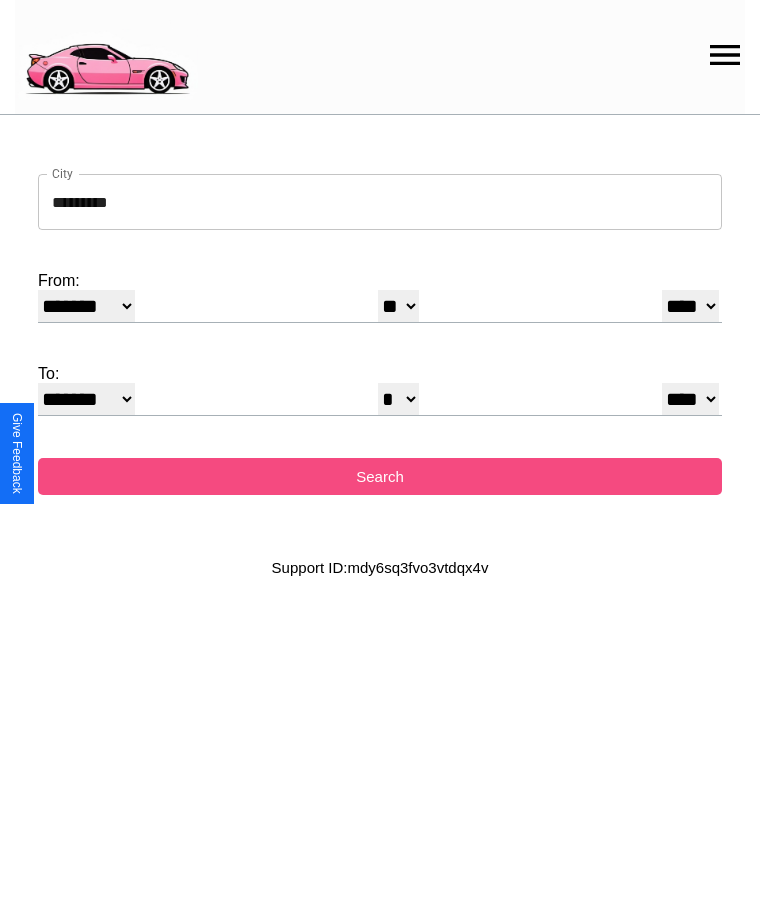 click on "Search" at bounding box center [380, 476] 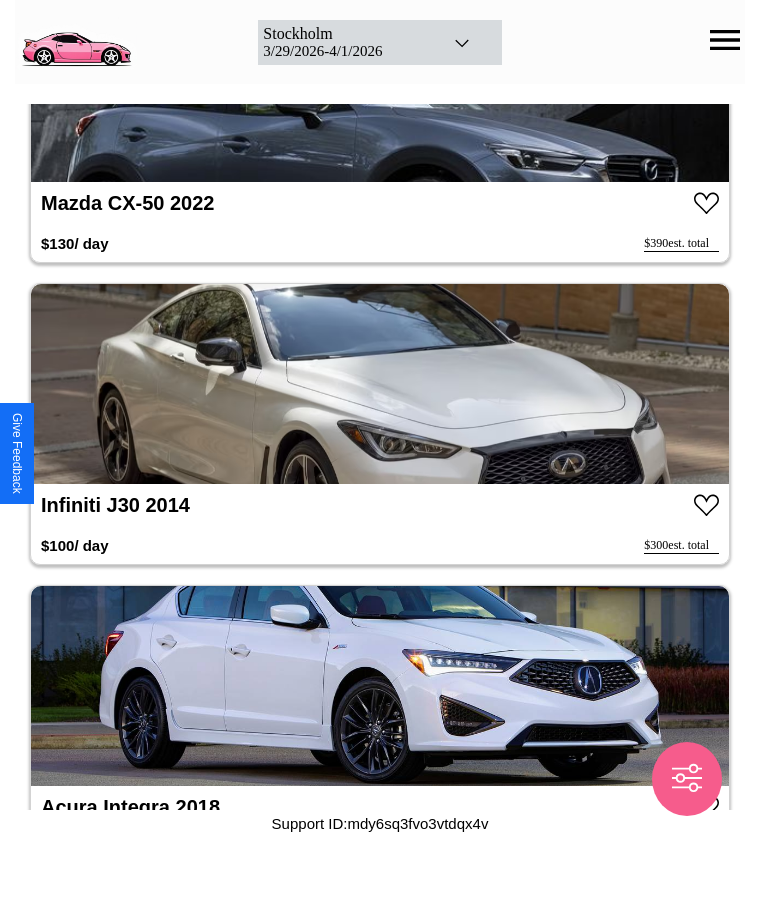 scroll, scrollTop: 35454, scrollLeft: 0, axis: vertical 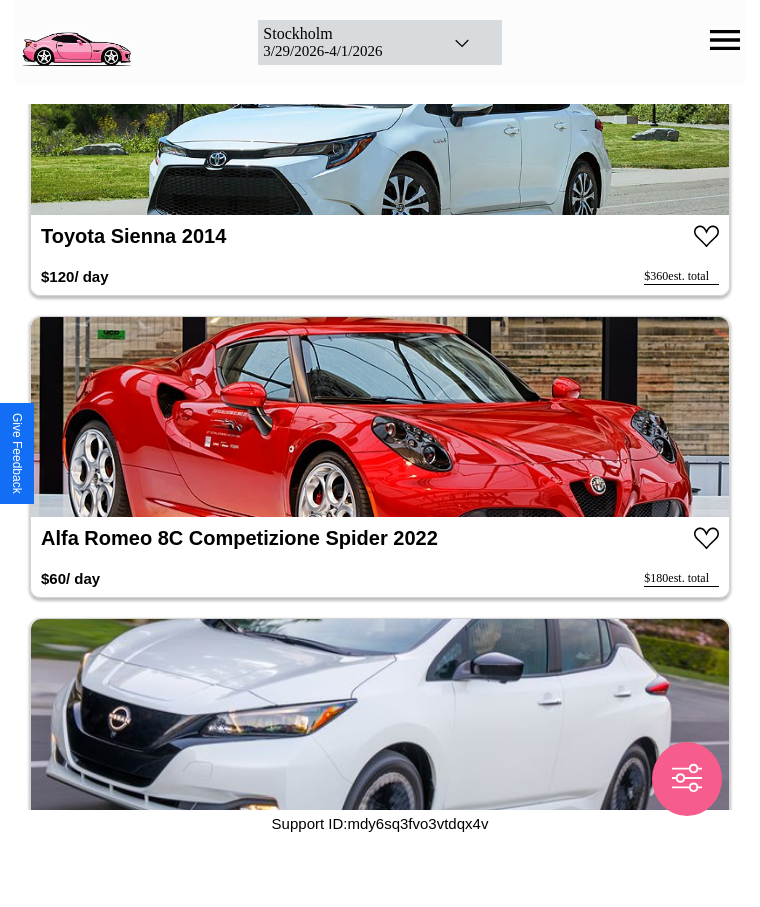 click 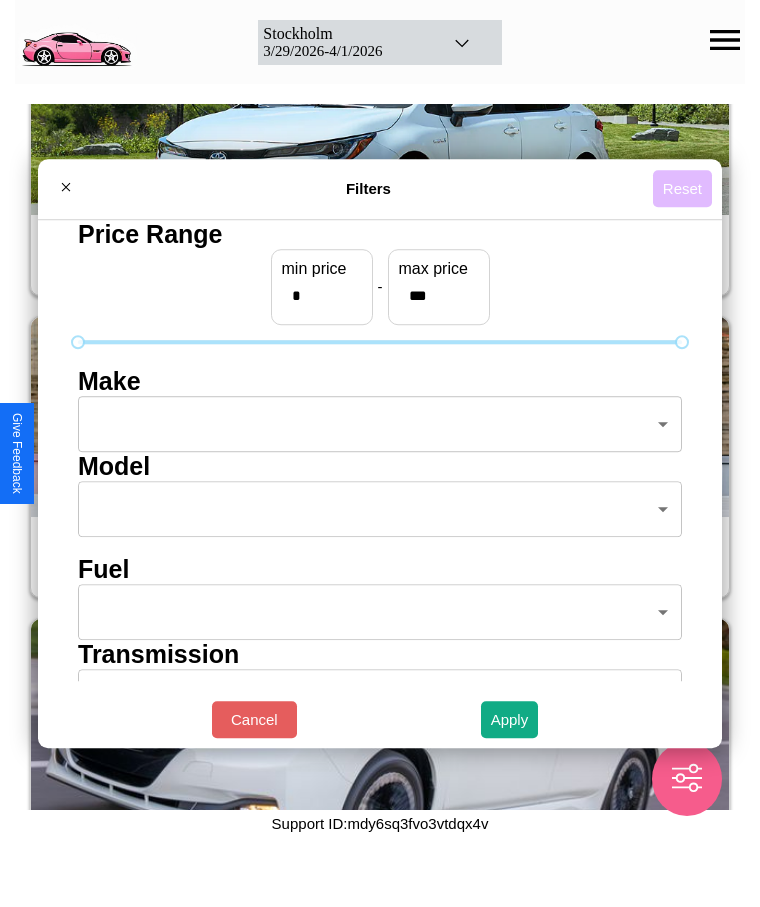 click on "Reset" at bounding box center [682, 188] 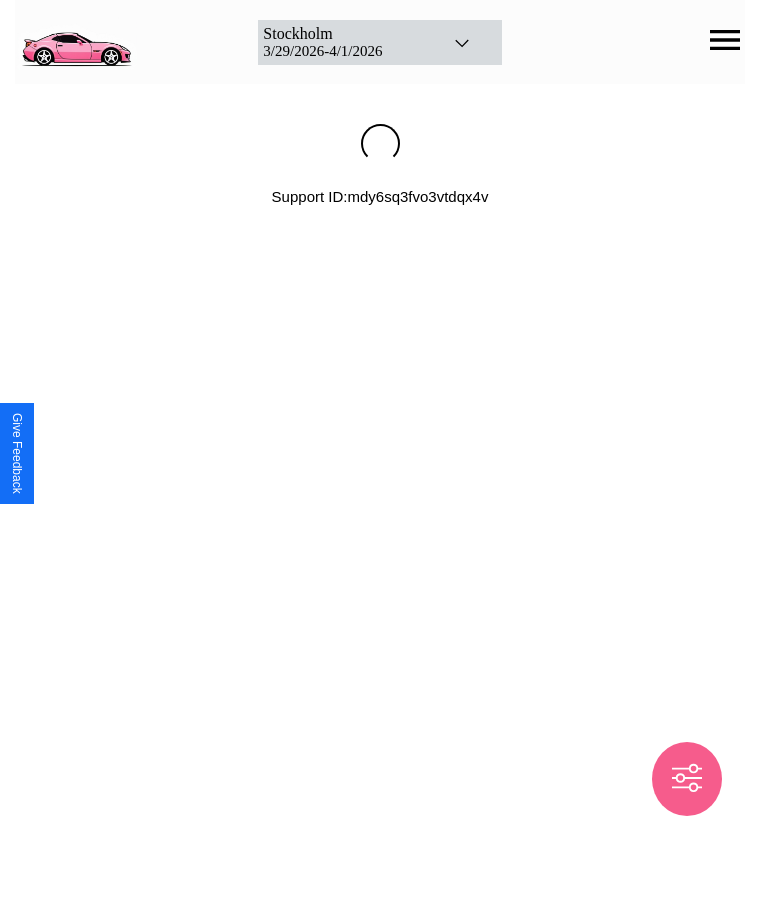 scroll, scrollTop: 0, scrollLeft: 0, axis: both 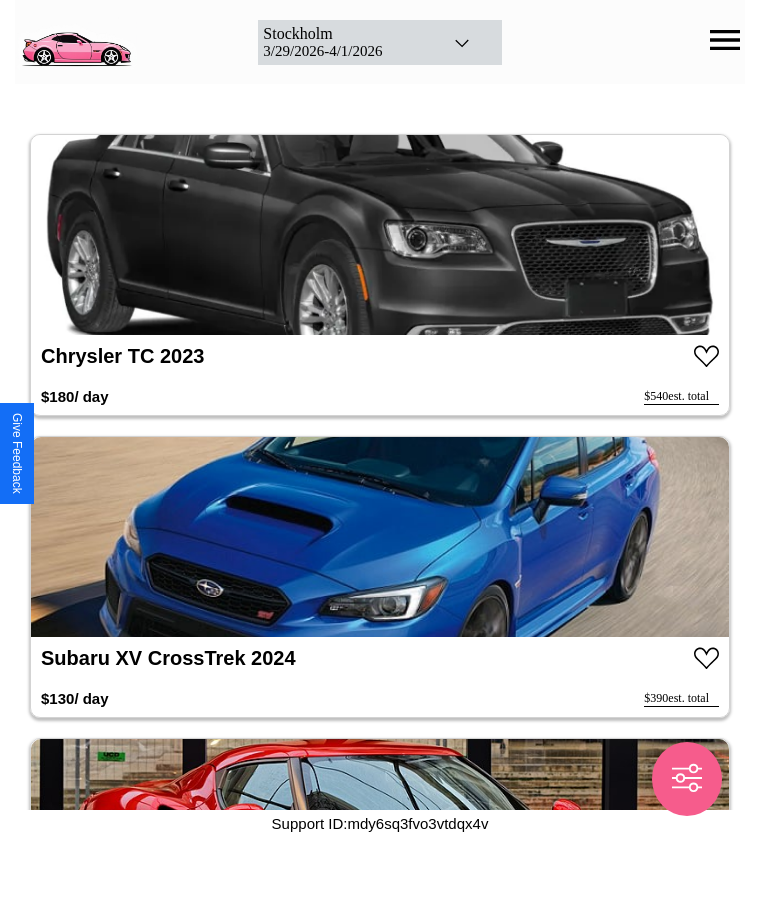 click on "Stockholm 3 / 29 / 2026  -  4 / 1 / 2026 129  cars in this area These cars can be picked up in this city. Chrysler   TC   2023 $ 180  / day $ 540  est. total Subaru   XV CrossTrek   2024 $ 130  / day $ 390  est. total Alfa Romeo   GTV6   2020 $ 140  / day $ 420  est. total Buick   Encore GX   2019 $ 150  / day $ 450  est. total Land Rover   LR3   2024 $ 140  / day $ 420  est. total Ford   Medford Steel   2022 $ 70  / day $ 210  est. total Kia   Forte Koup   2022 $ 150  / day $ 450  est. total Maserati   Quattroporte   2024 $ 110  / day $ 330  est. total Mazda   Mazda5   2014 $ 120  / day $ 360  est. total Volvo   EX40   2014 $ 40  / day $ 120  est. total Dodge   Charger   2014 $ 40  / day $ 120  est. total Dodge   Charger   2020 $ 90  / day $ 270  est. total Toyota   Camry Solara   2018 $ 90  / day $ 270  est. total Hummer   H1   2022 $ 150  / day $ 450  est. total Toyota   Supra   2023 $ 150  / day $ 450  est. total GMC   ACL   2020 $ 130  / day $ 390  est. total Toyota   Scion iQ   2023 $ 160  / day $ 480" at bounding box center [380, 418] 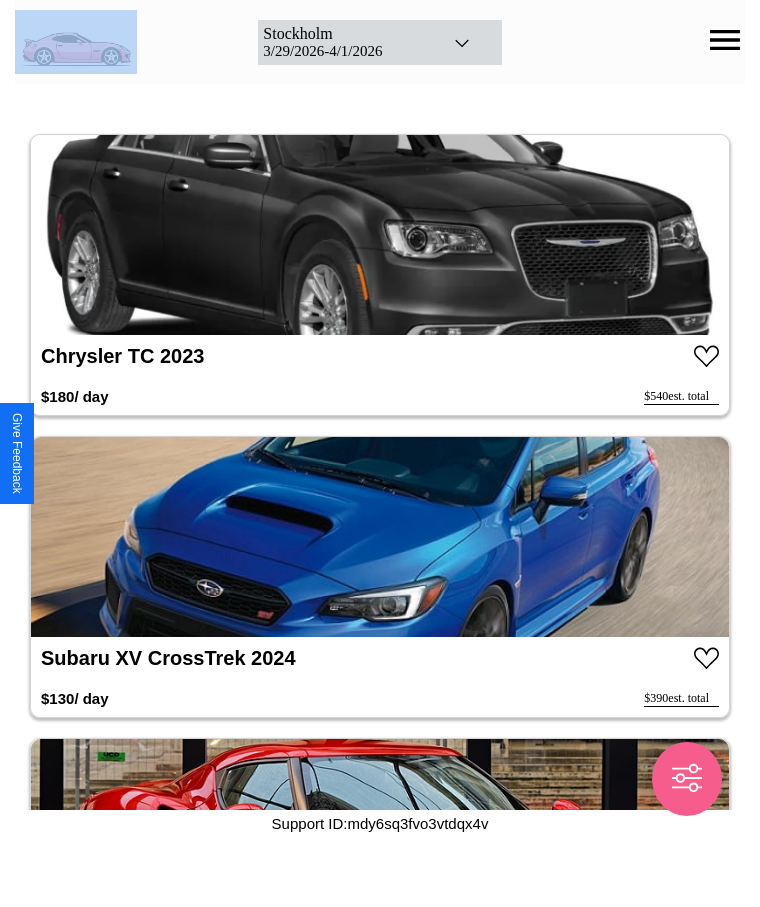 click on "Stockholm 3 / 29 / 2026  -  4 / 1 / 2026 129  cars in this area These cars can be picked up in this city. Chrysler   TC   2023 $ 180  / day $ 540  est. total Subaru   XV CrossTrek   2024 $ 130  / day $ 390  est. total Alfa Romeo   GTV6   2020 $ 140  / day $ 420  est. total Buick   Encore GX   2019 $ 150  / day $ 450  est. total Land Rover   LR3   2024 $ 140  / day $ 420  est. total Ford   Medford Steel   2022 $ 70  / day $ 210  est. total Kia   Forte Koup   2022 $ 150  / day $ 450  est. total Maserati   Quattroporte   2024 $ 110  / day $ 330  est. total Mazda   Mazda5   2014 $ 120  / day $ 360  est. total Volvo   EX40   2014 $ 40  / day $ 120  est. total Dodge   Charger   2014 $ 40  / day $ 120  est. total Dodge   Charger   2020 $ 90  / day $ 270  est. total Toyota   Camry Solara   2018 $ 90  / day $ 270  est. total Hummer   H1   2022 $ 150  / day $ 450  est. total Toyota   Supra   2023 $ 150  / day $ 450  est. total GMC   ACL   2020 $ 130  / day $ 390  est. total Toyota   Scion iQ   2023 $ 160  / day $ 480" at bounding box center [380, 418] 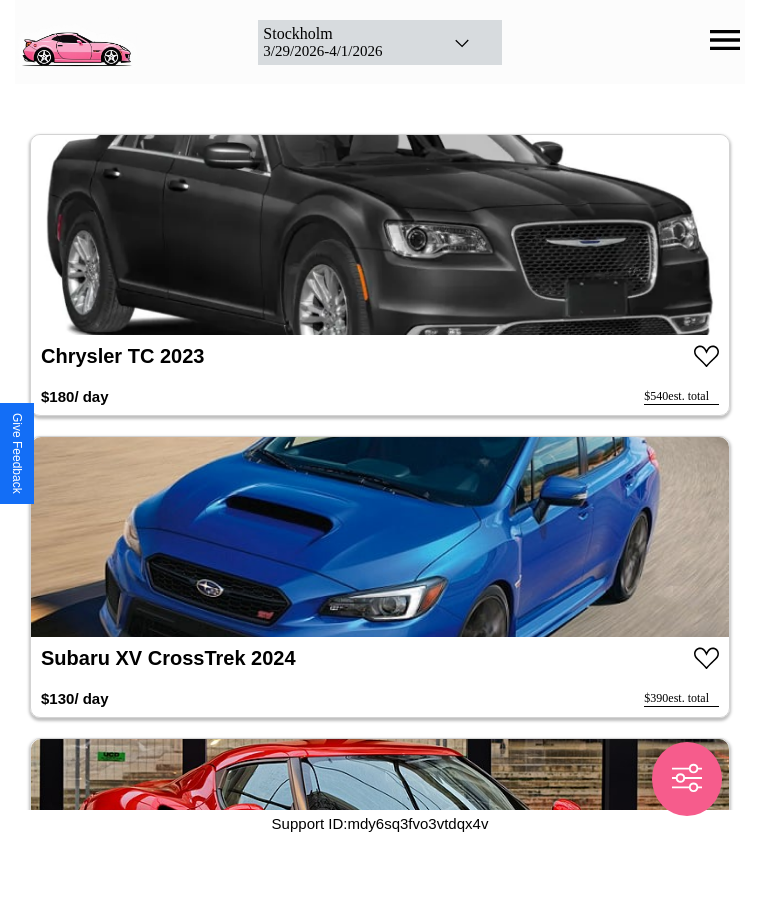 click on "Stockholm 3 / 29 / 2026  -  4 / 1 / 2026 129  cars in this area These cars can be picked up in this city. Chrysler   TC   2023 $ 180  / day $ 540  est. total Subaru   XV CrossTrek   2024 $ 130  / day $ 390  est. total Alfa Romeo   GTV6   2020 $ 140  / day $ 420  est. total Buick   Encore GX   2019 $ 150  / day $ 450  est. total Land Rover   LR3   2024 $ 140  / day $ 420  est. total Ford   Medford Steel   2022 $ 70  / day $ 210  est. total Kia   Forte Koup   2022 $ 150  / day $ 450  est. total Maserati   Quattroporte   2024 $ 110  / day $ 330  est. total Mazda   Mazda5   2014 $ 120  / day $ 360  est. total Volvo   EX40   2014 $ 40  / day $ 120  est. total Dodge   Charger   2014 $ 40  / day $ 120  est. total Dodge   Charger   2020 $ 90  / day $ 270  est. total Toyota   Camry Solara   2018 $ 90  / day $ 270  est. total Hummer   H1   2022 $ 150  / day $ 450  est. total Toyota   Supra   2023 $ 150  / day $ 450  est. total GMC   ACL   2020 $ 130  / day $ 390  est. total Toyota   Scion iQ   2023 $ 160  / day $ 480" at bounding box center (380, 418) 